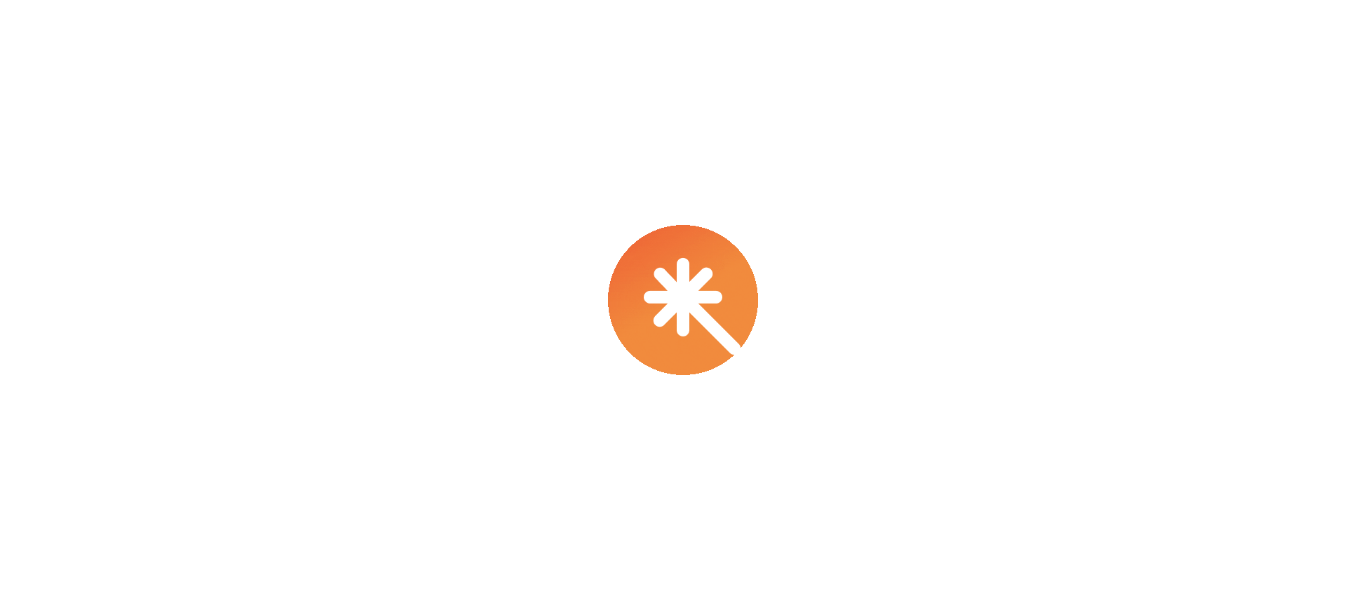 scroll, scrollTop: 0, scrollLeft: 0, axis: both 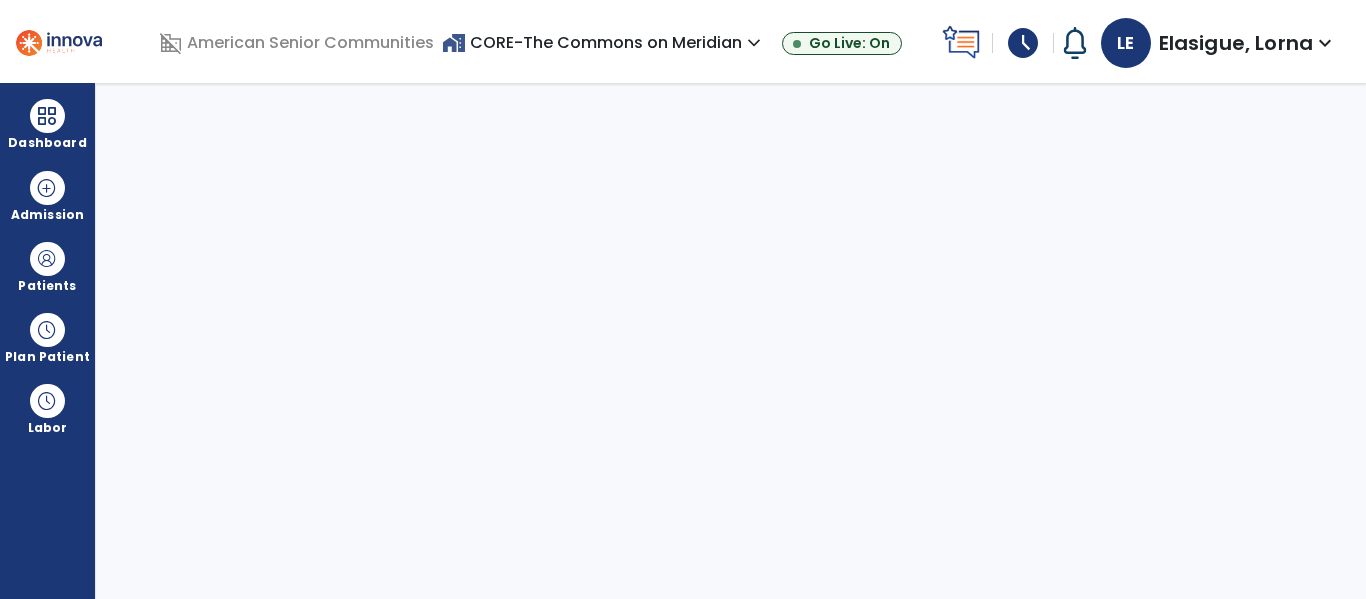 click on "expand_more" at bounding box center [754, 43] 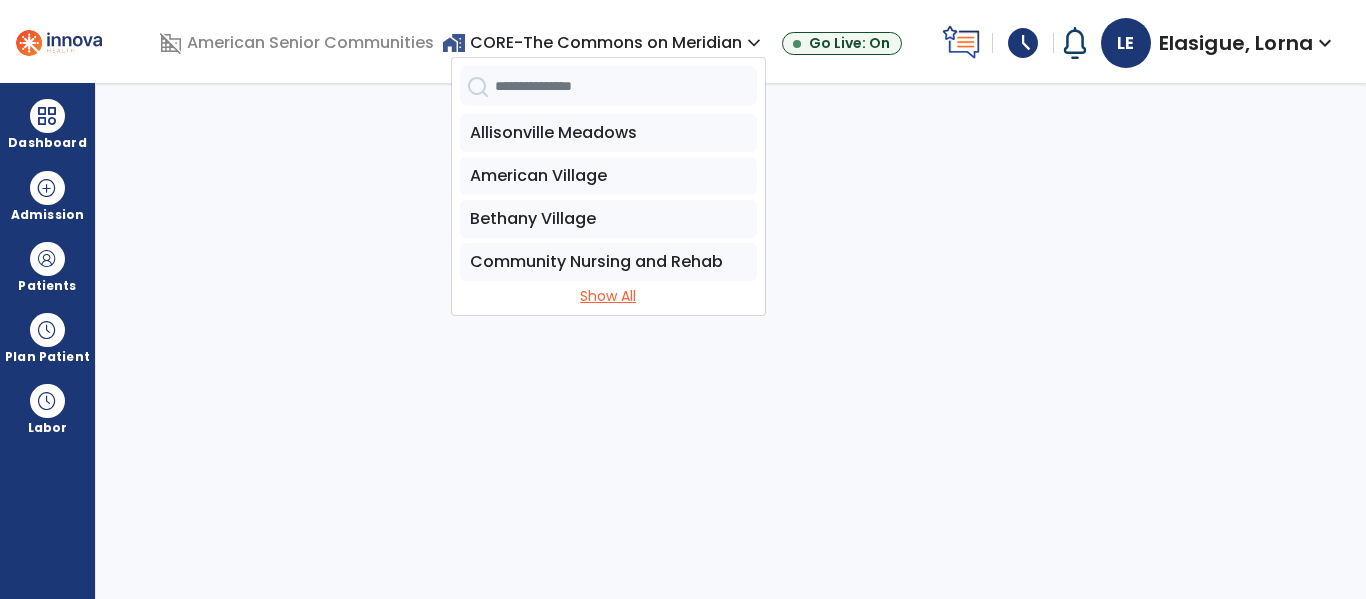 click on "Show All" at bounding box center (608, 296) 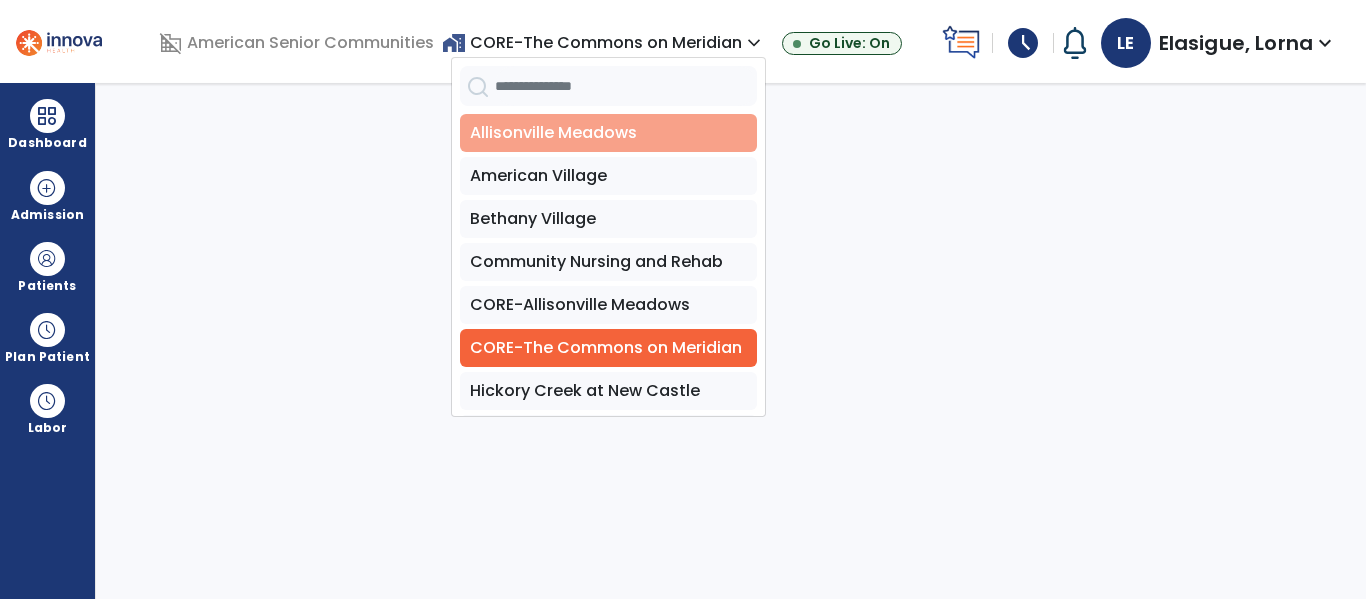 click on "Allisonville Meadows" at bounding box center (608, 133) 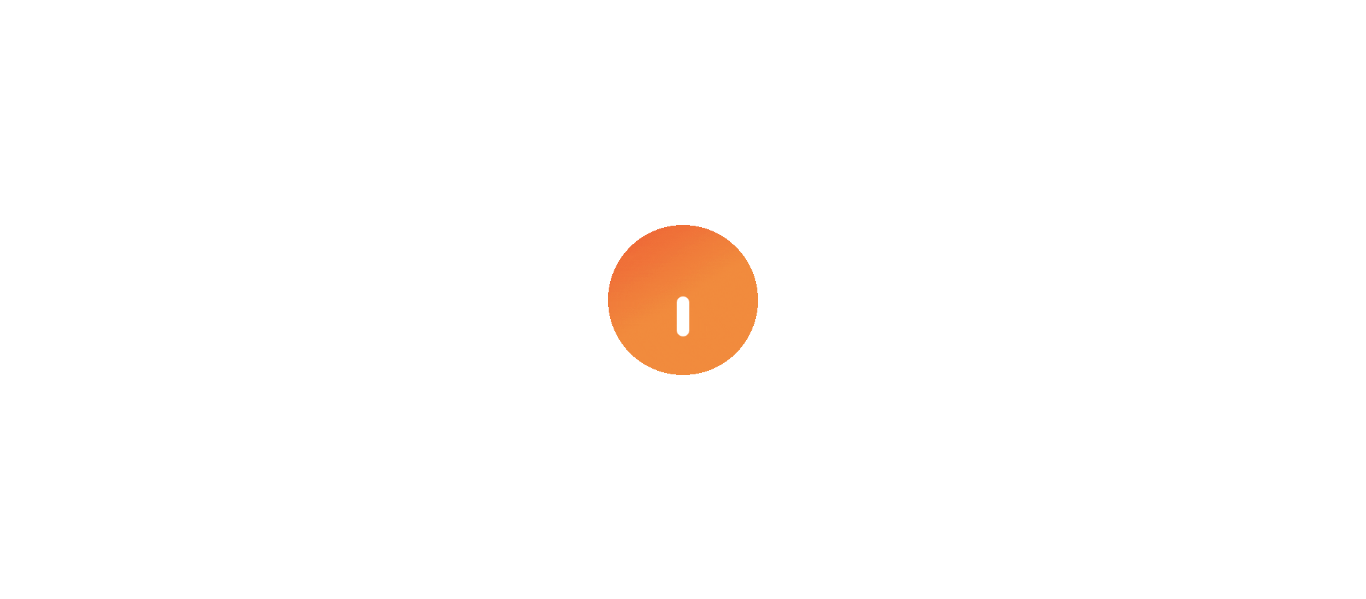 scroll, scrollTop: 0, scrollLeft: 0, axis: both 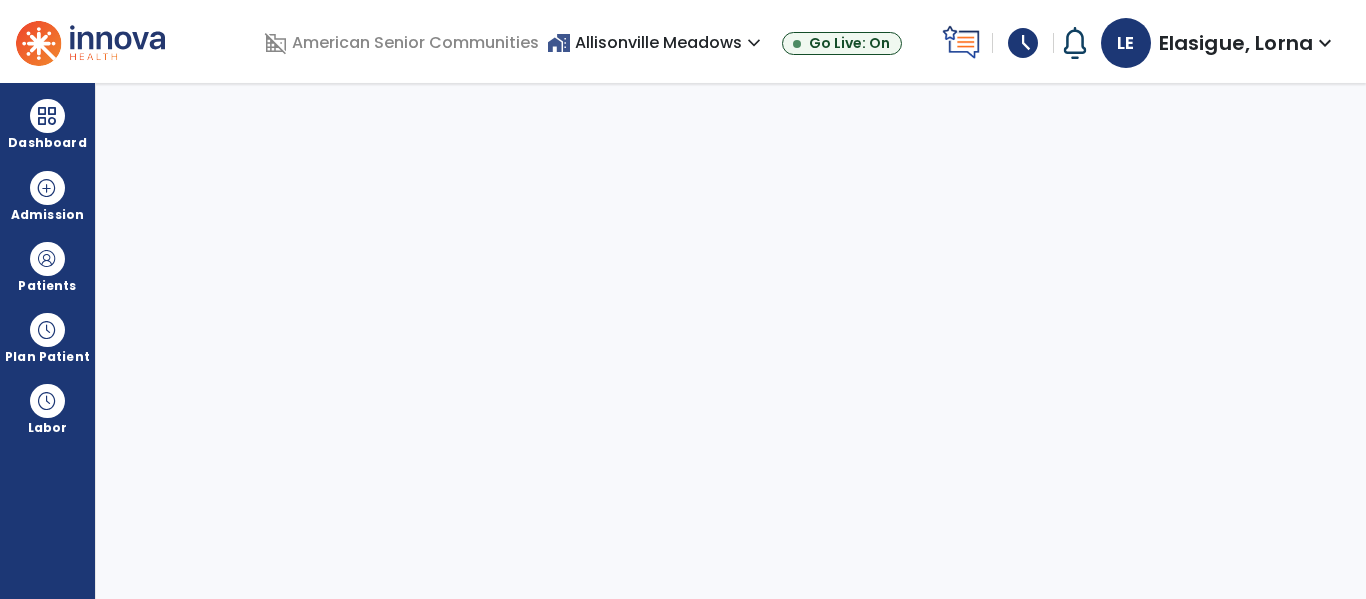 select on "****" 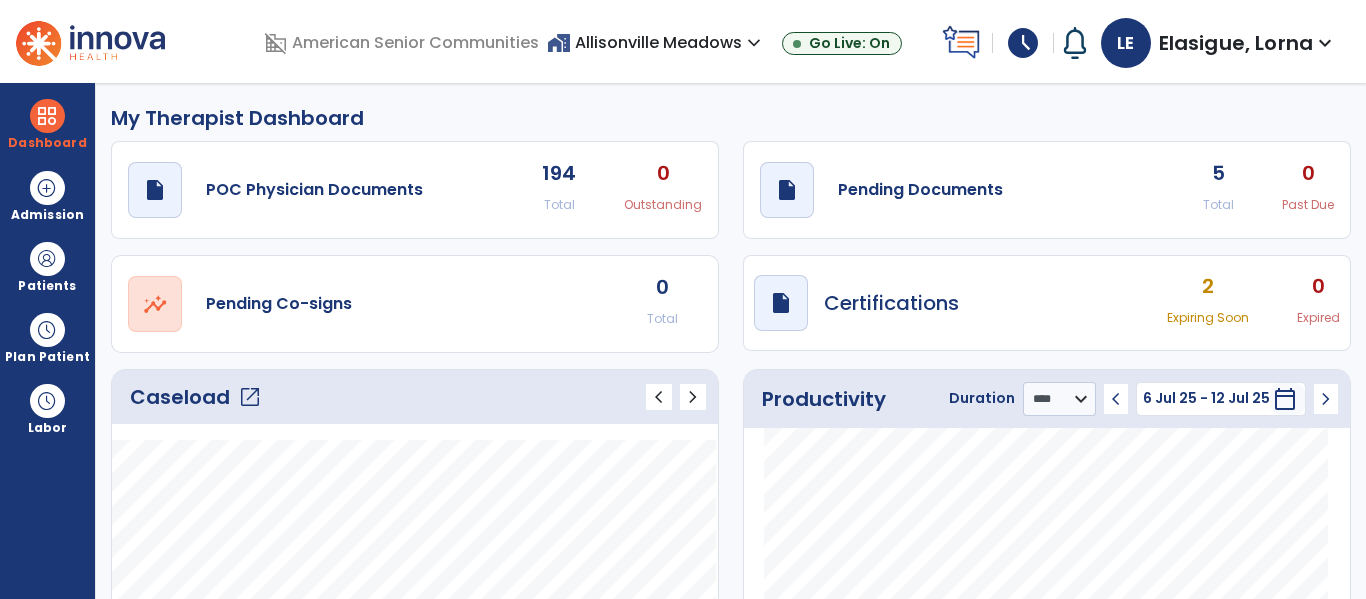 click on "expand_more" at bounding box center [754, 43] 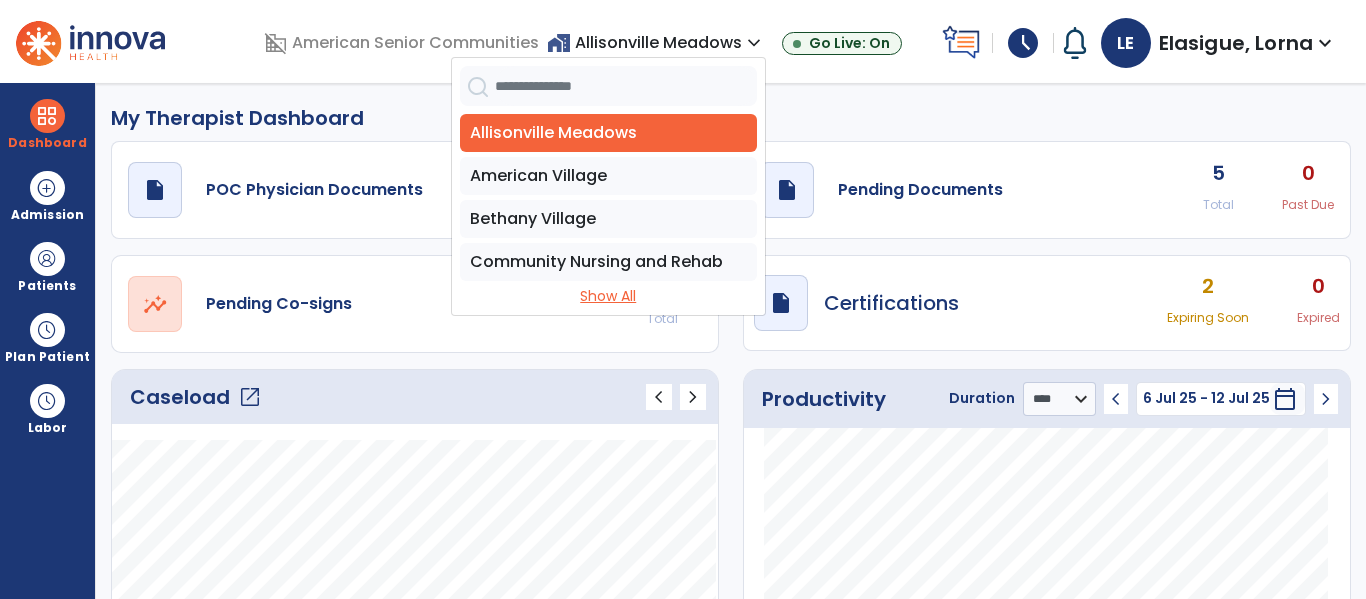 click on "Show All" at bounding box center (608, 296) 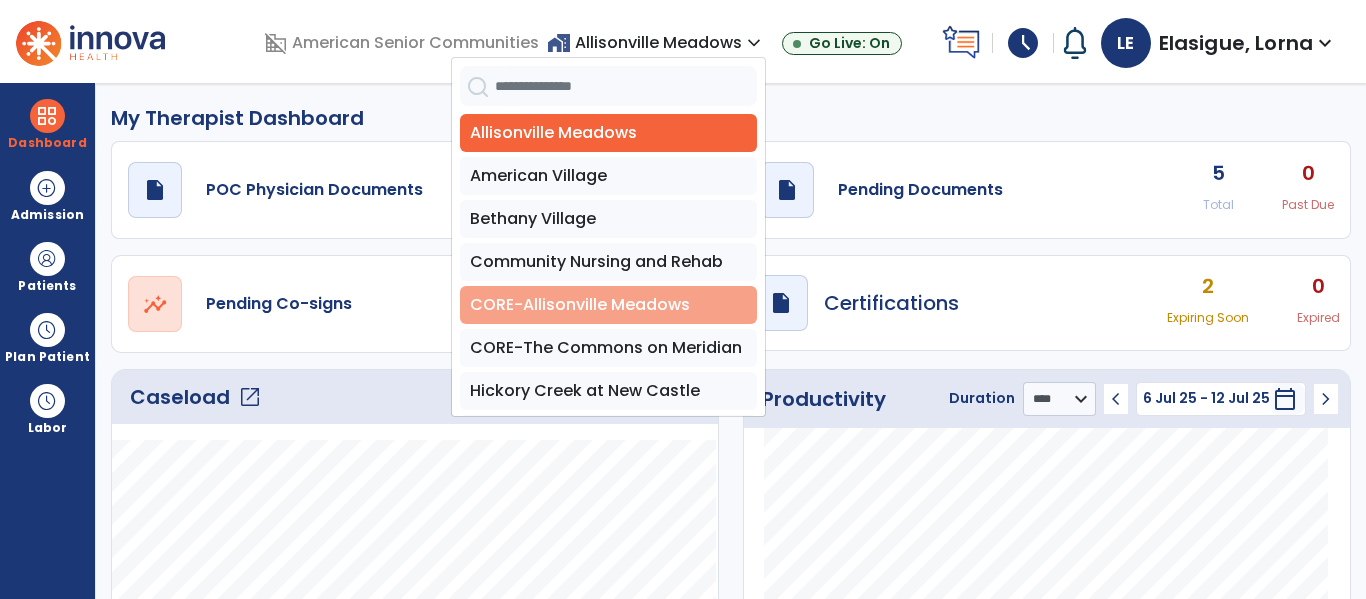 click on "CORE-Allisonville Meadows" at bounding box center (608, 305) 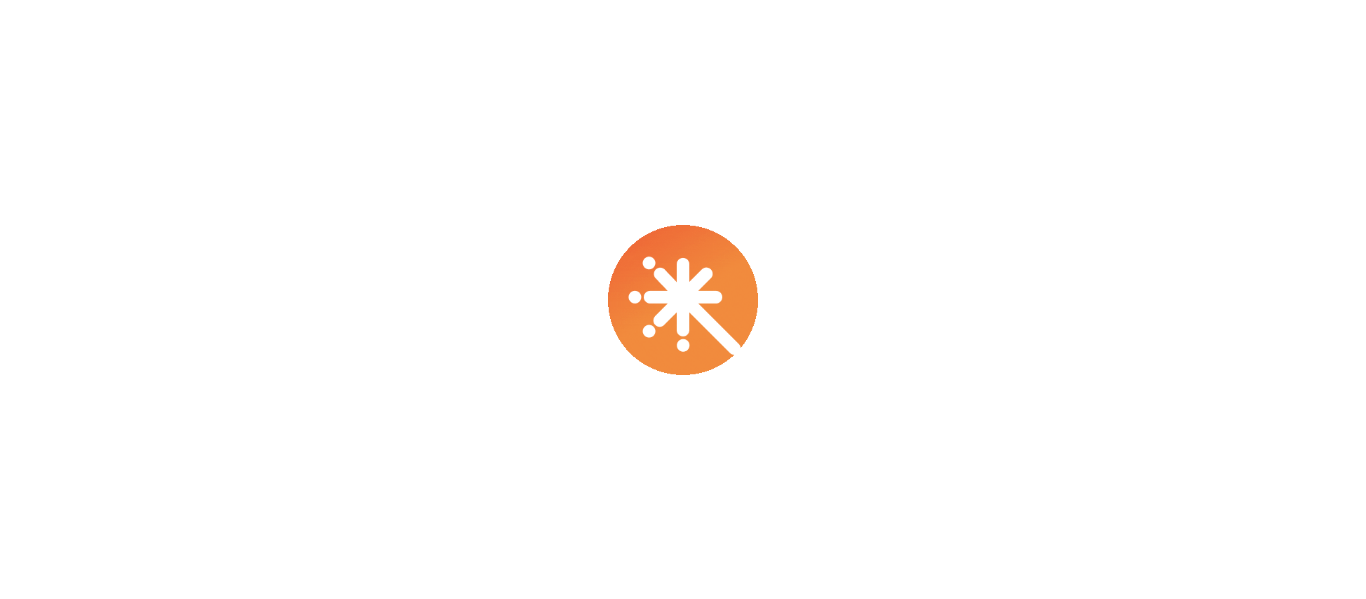 scroll, scrollTop: 0, scrollLeft: 0, axis: both 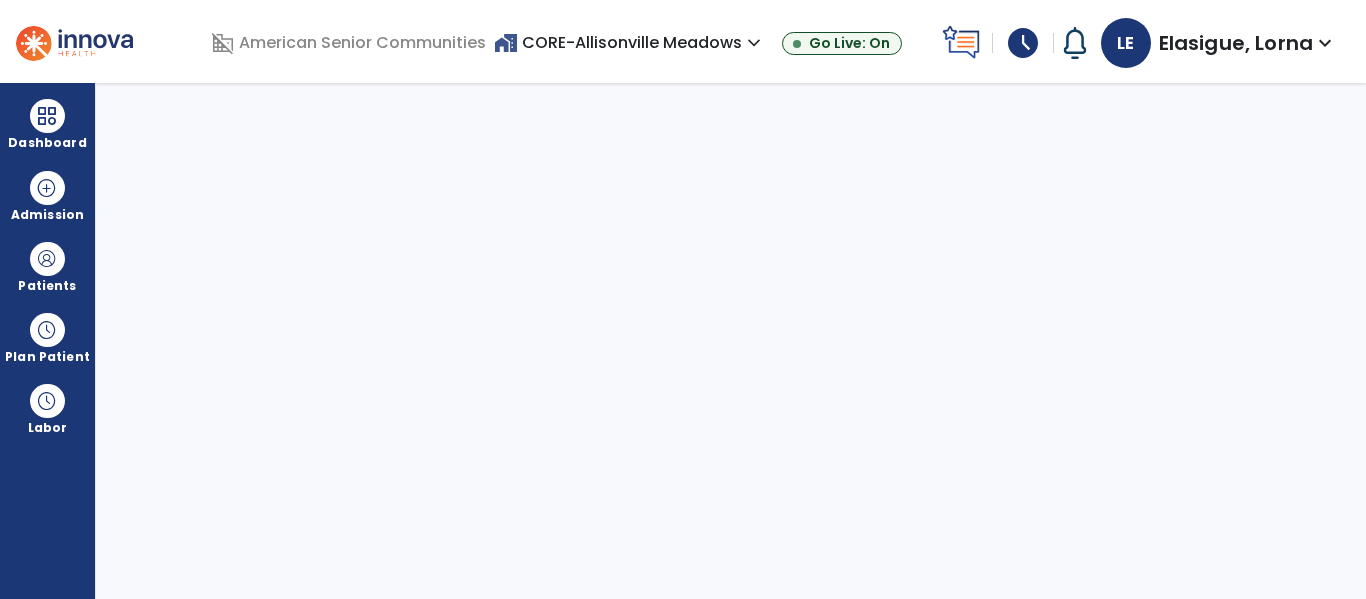 select on "****" 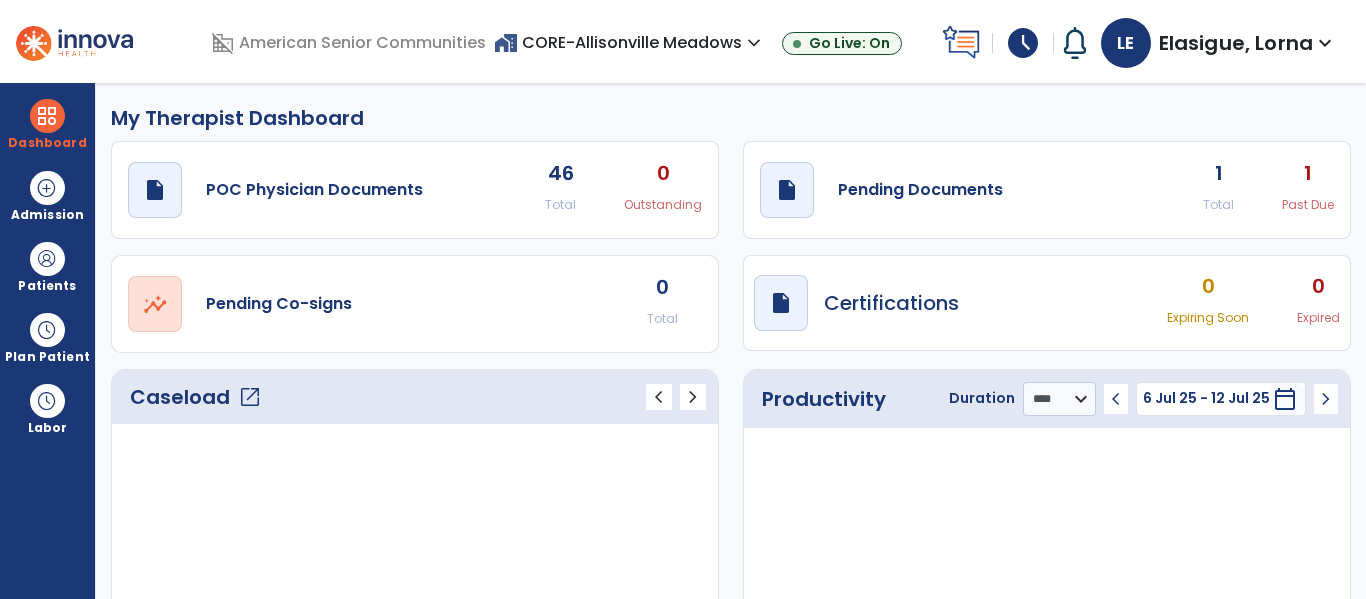 click on "open_in_new" 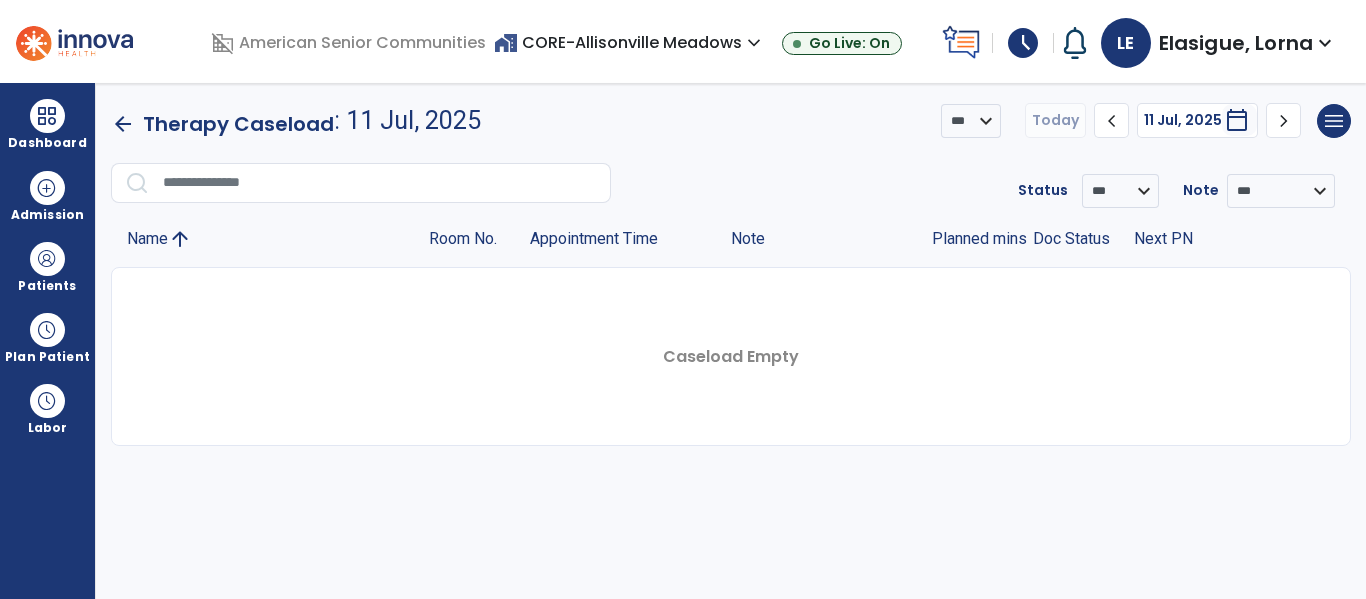 click on "expand_more" at bounding box center [754, 43] 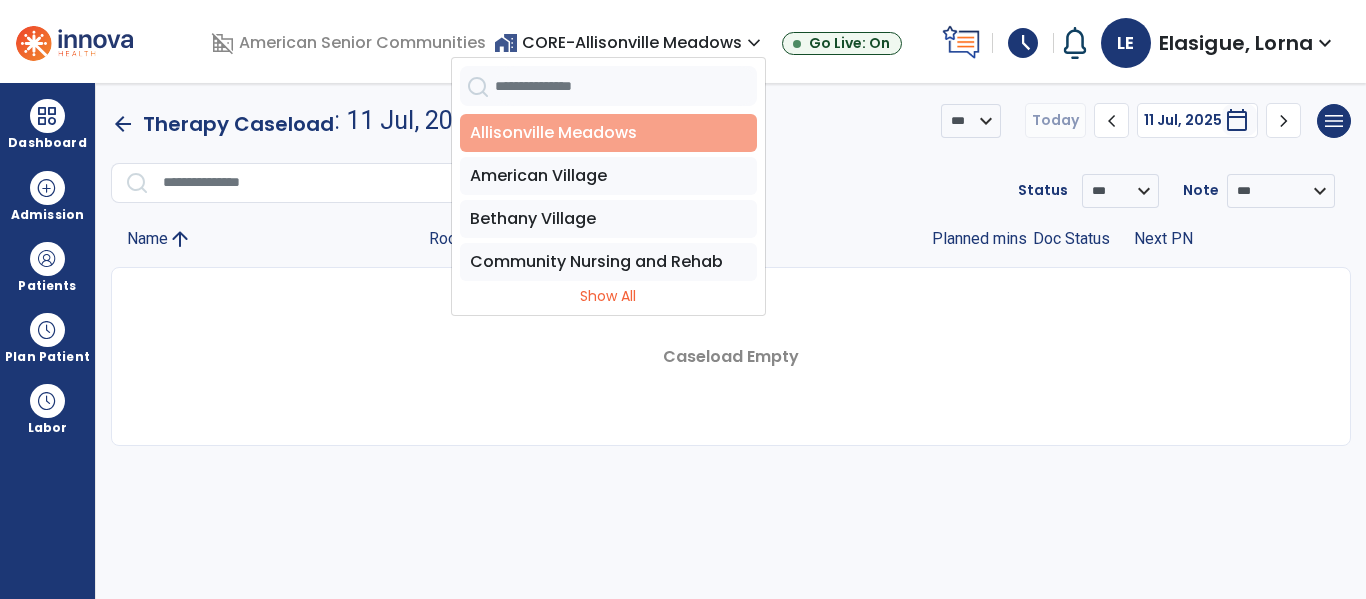 click on "Allisonville Meadows" at bounding box center (608, 133) 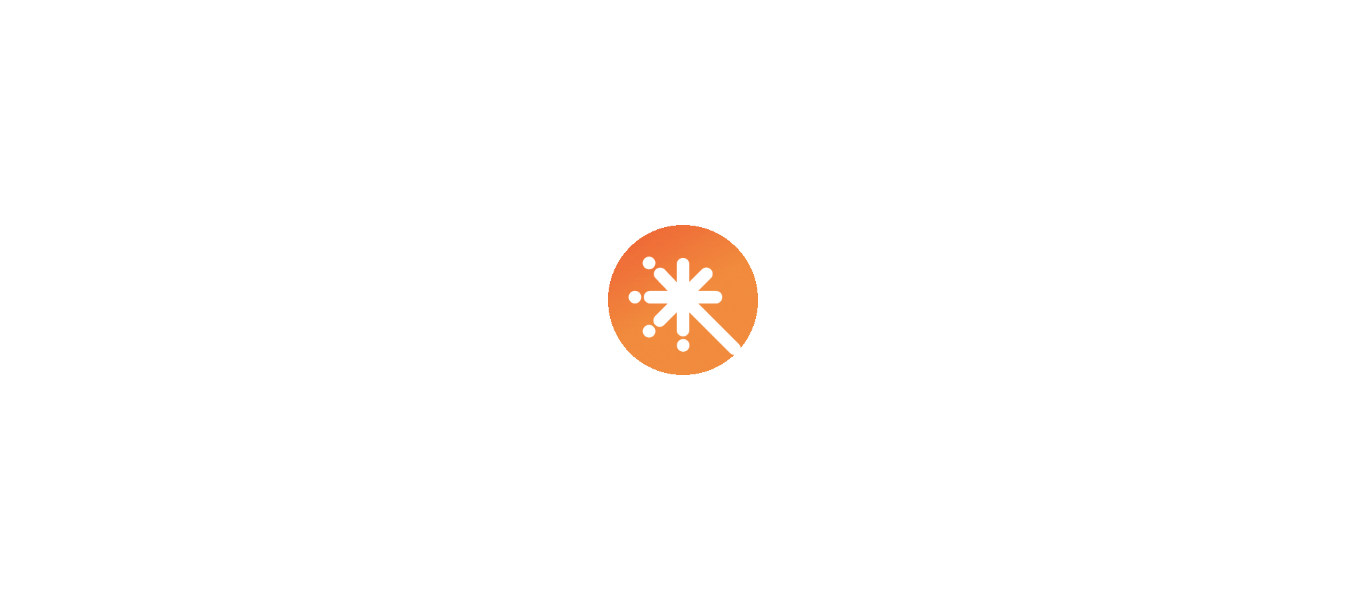 scroll, scrollTop: 0, scrollLeft: 0, axis: both 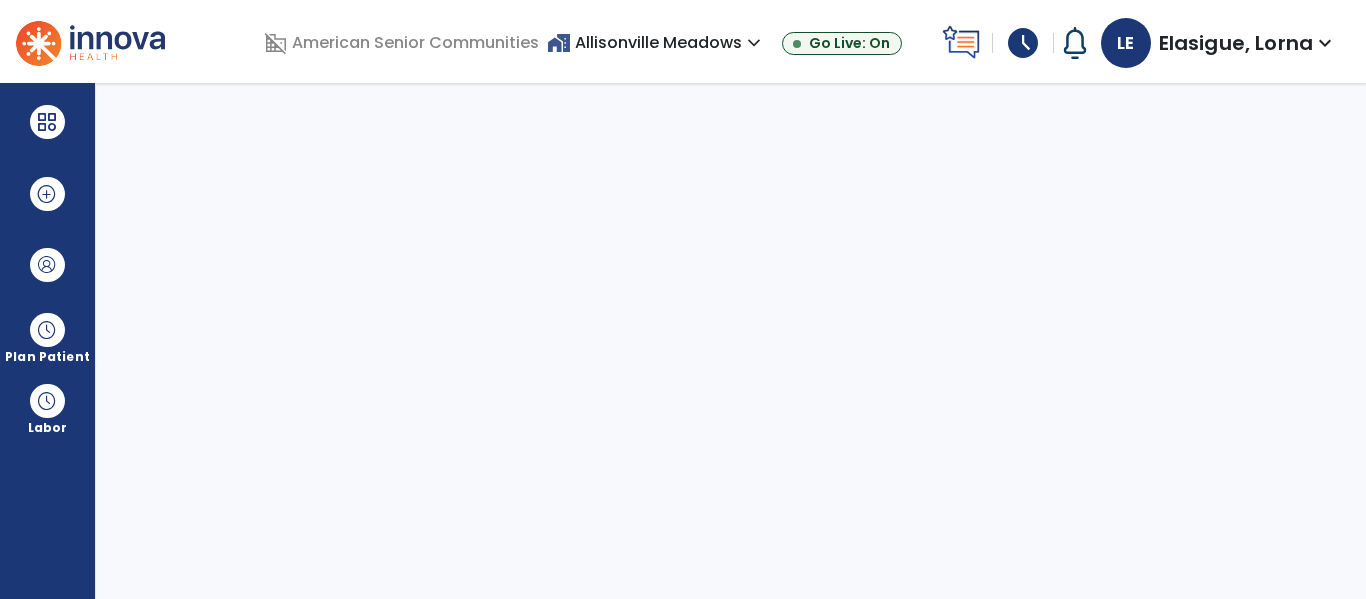 select on "****" 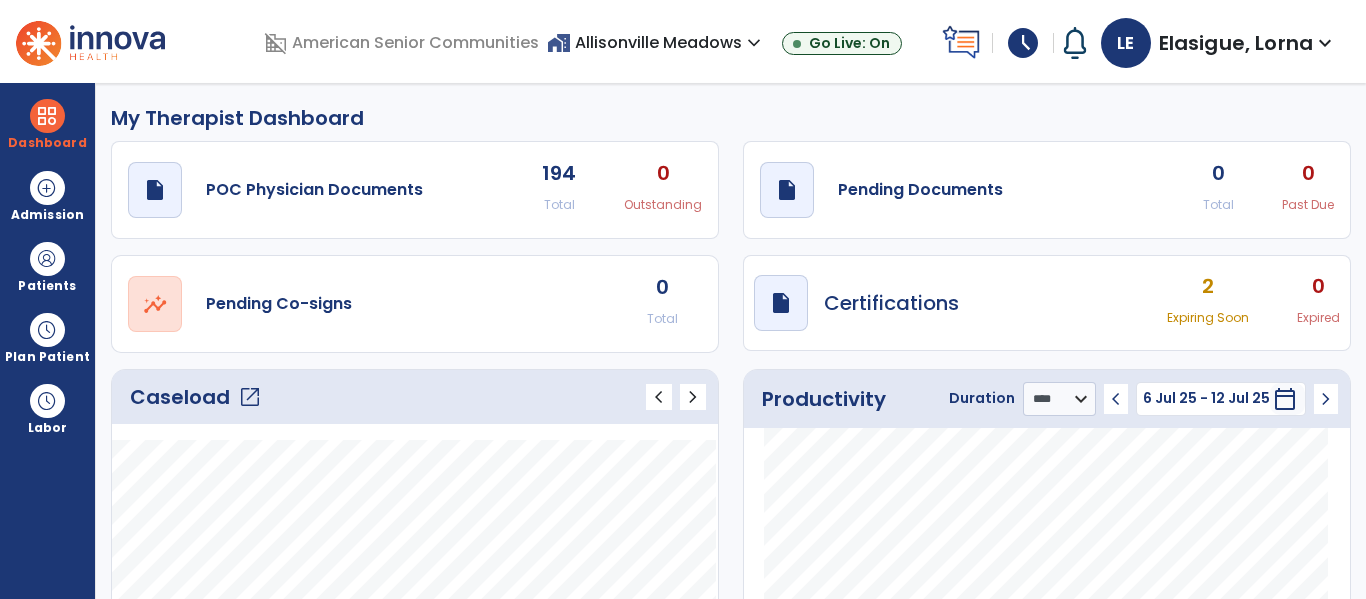 click on "open_in_new" 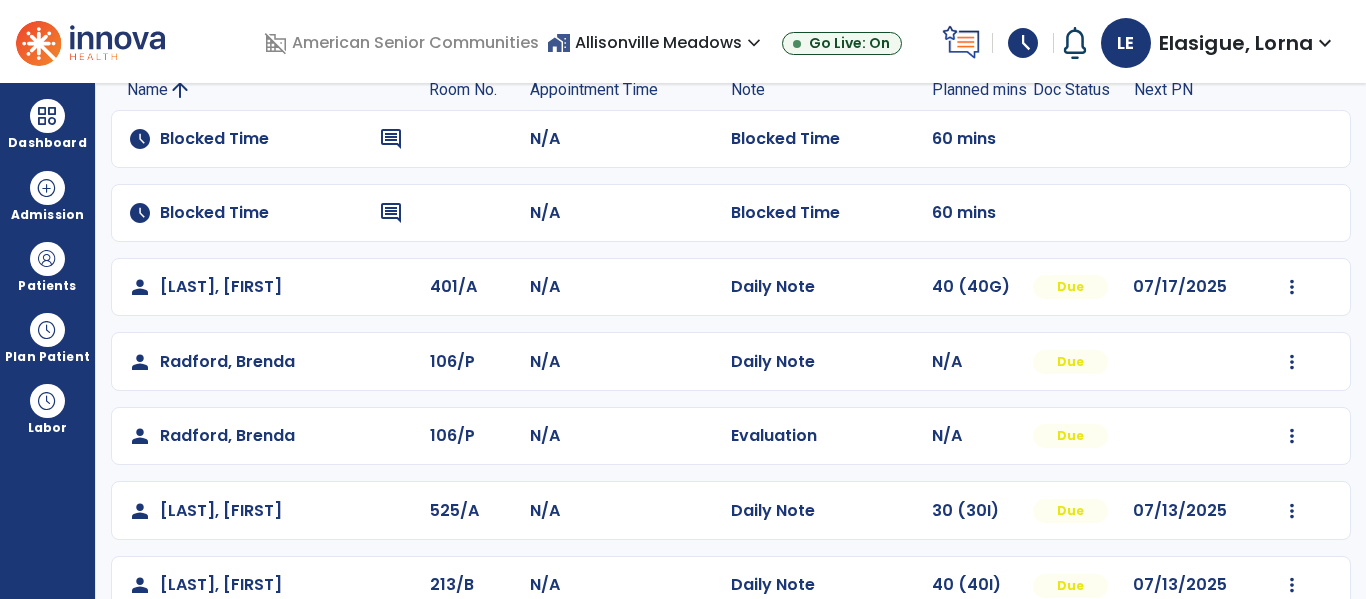 scroll, scrollTop: 146, scrollLeft: 0, axis: vertical 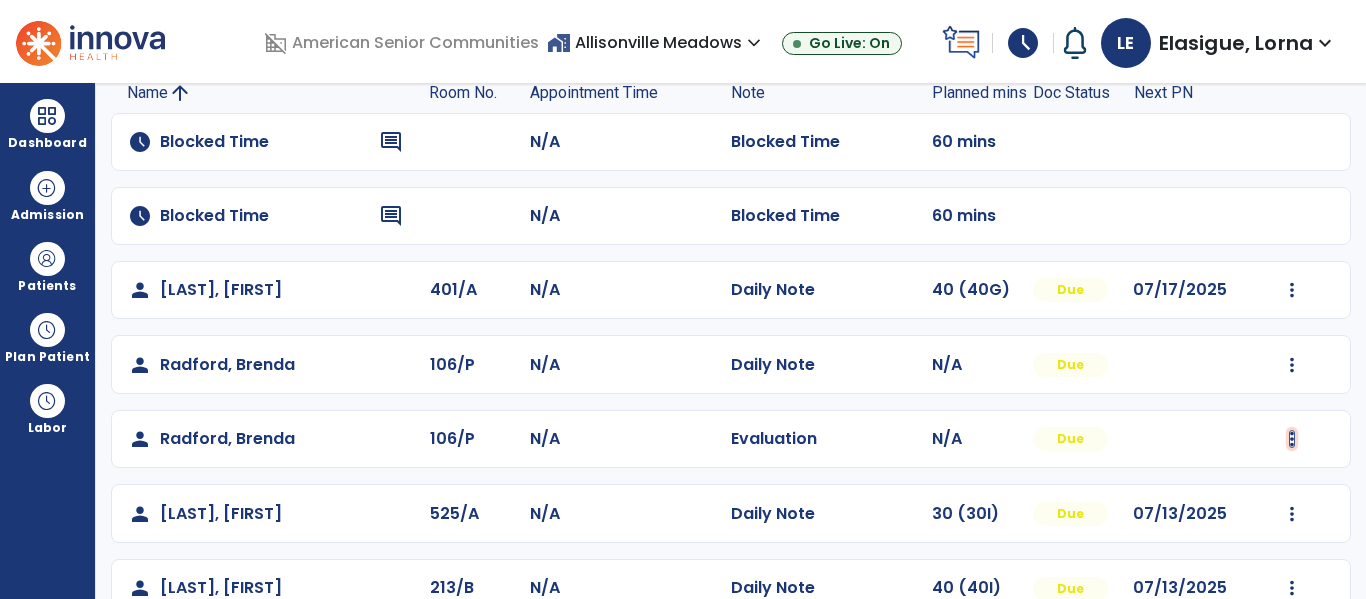 click at bounding box center (1292, 290) 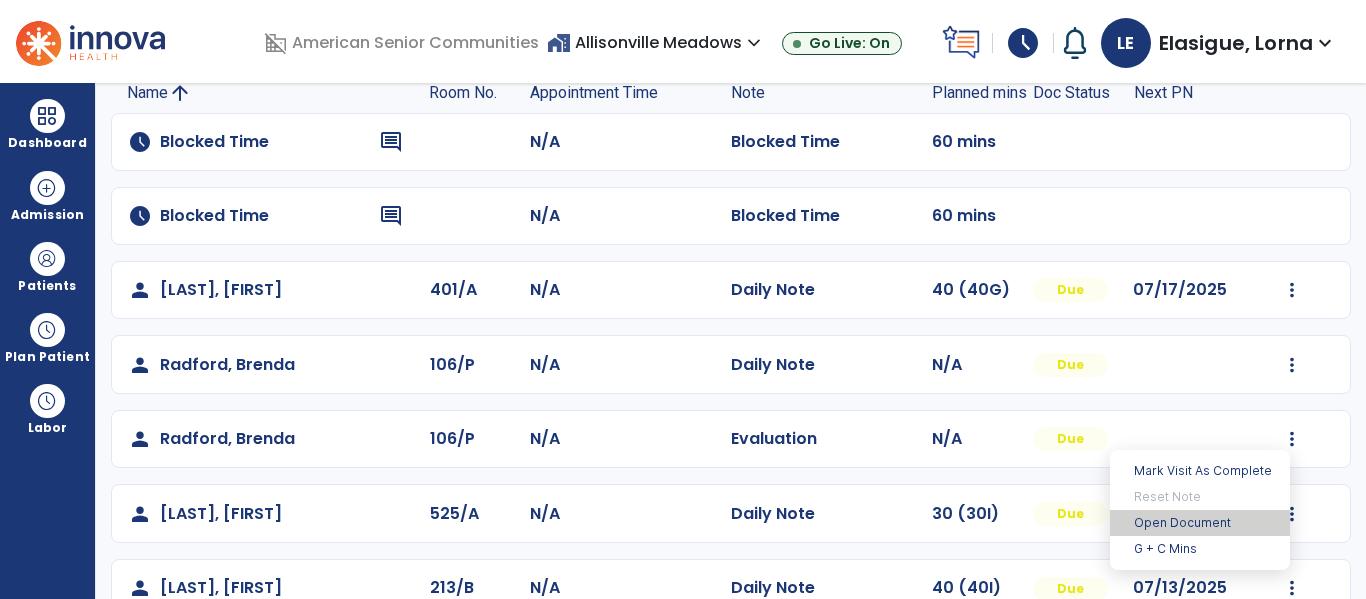 click on "Open Document" at bounding box center (1200, 523) 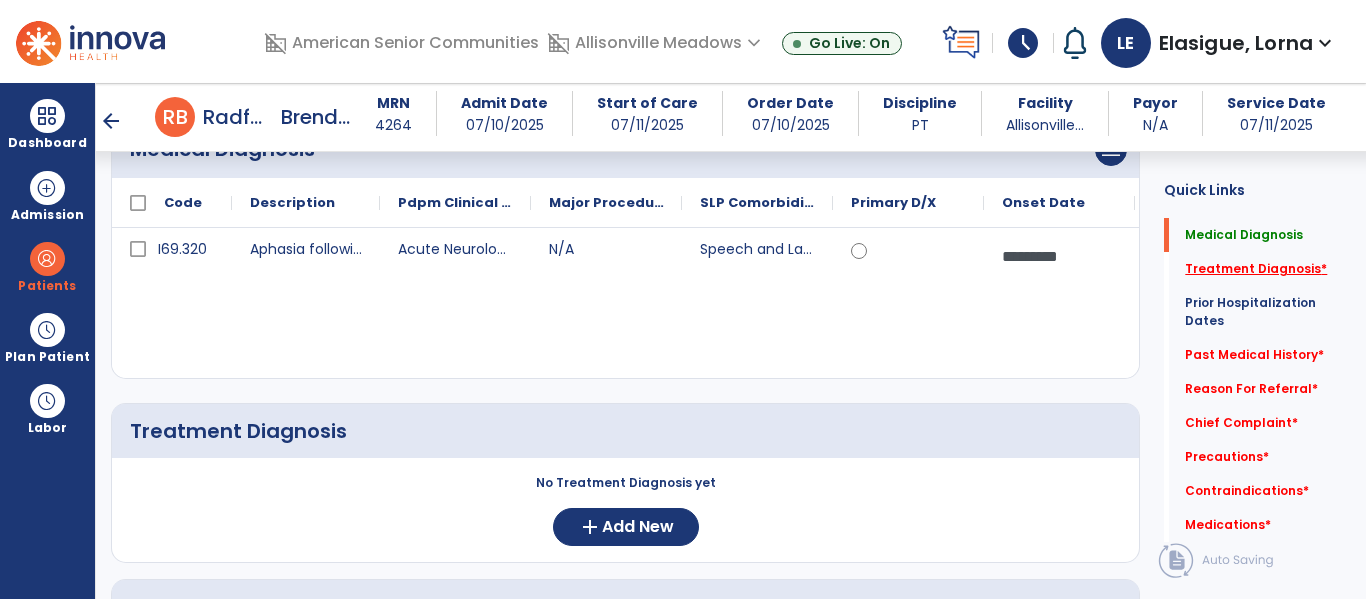click on "Treatment Diagnosis   *" 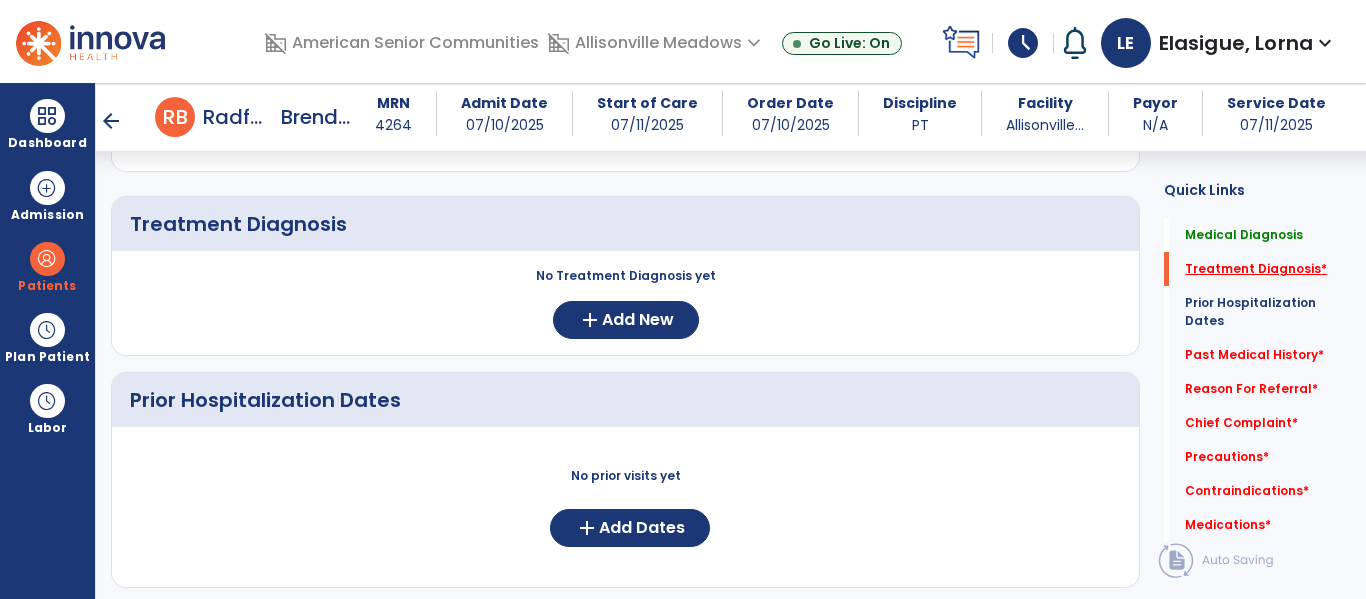 scroll, scrollTop: 409, scrollLeft: 0, axis: vertical 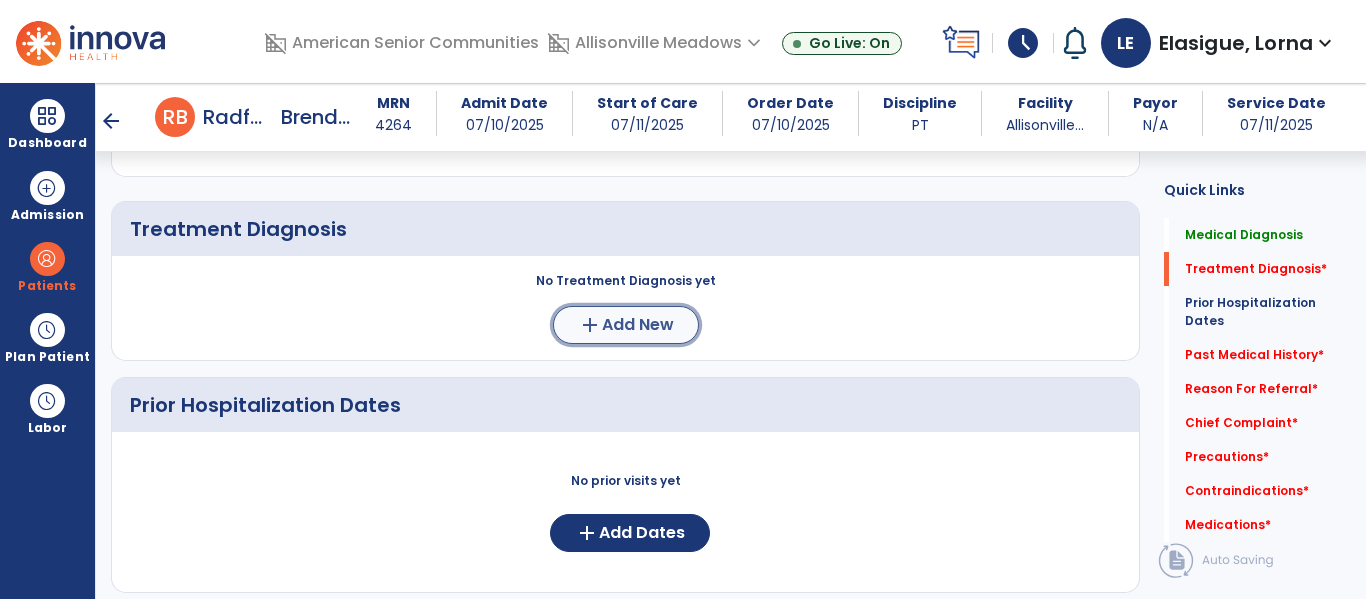 click on "Add New" 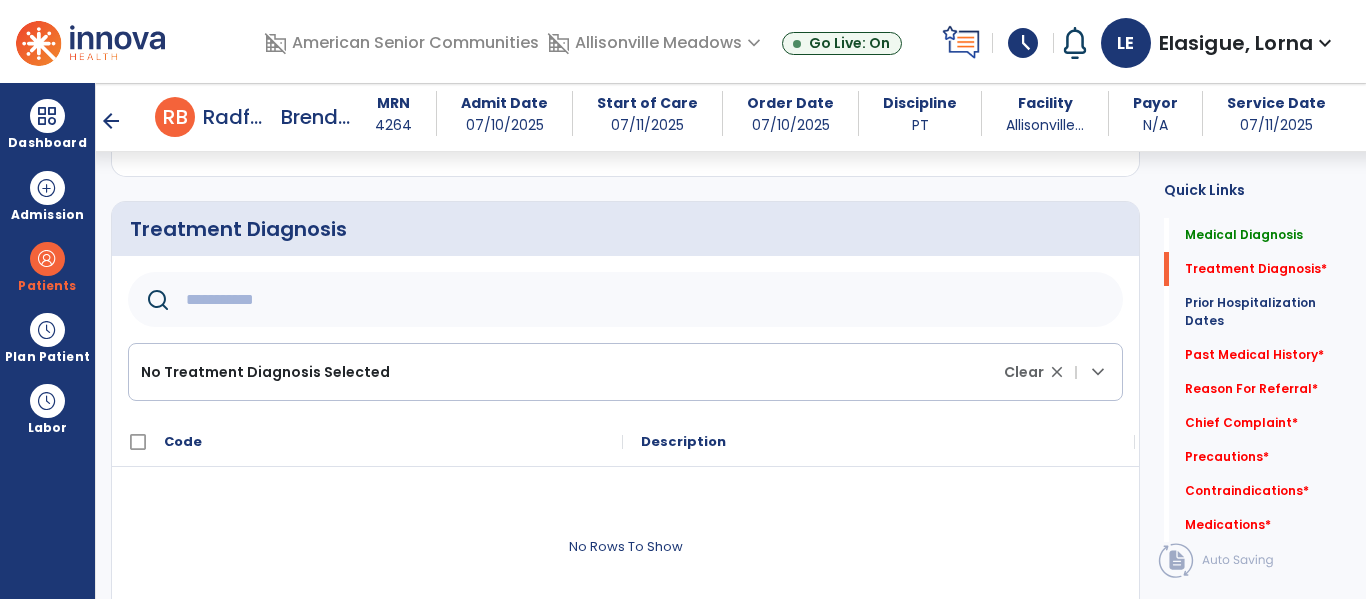 click 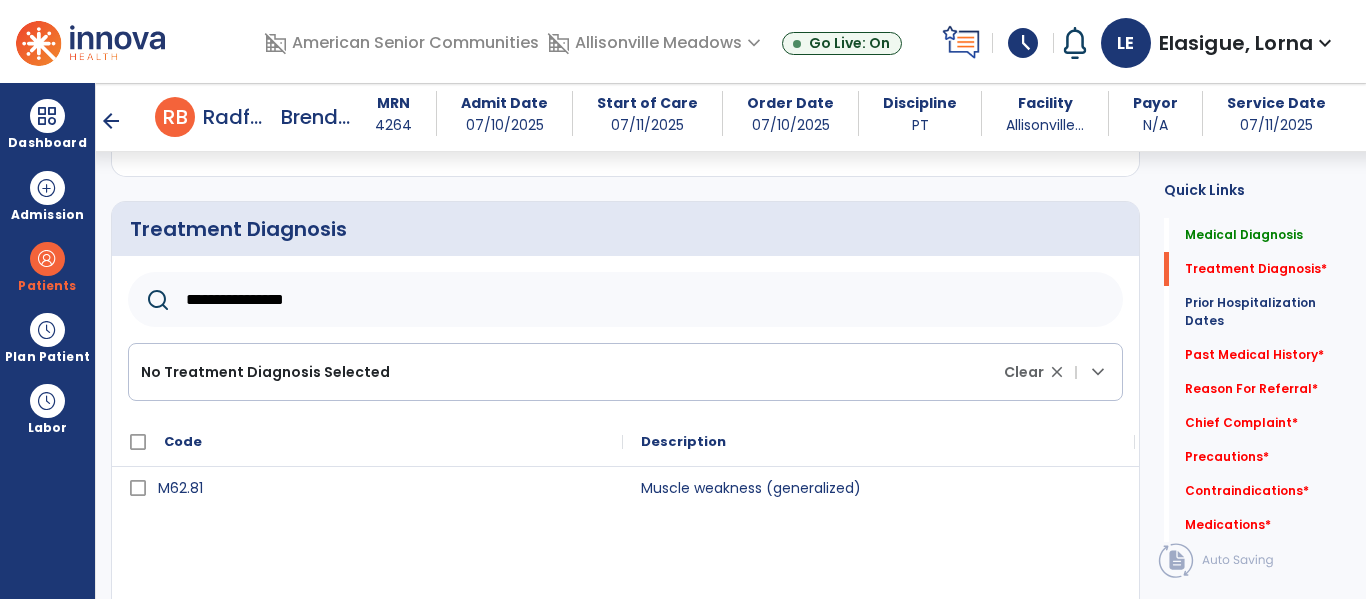 type on "**********" 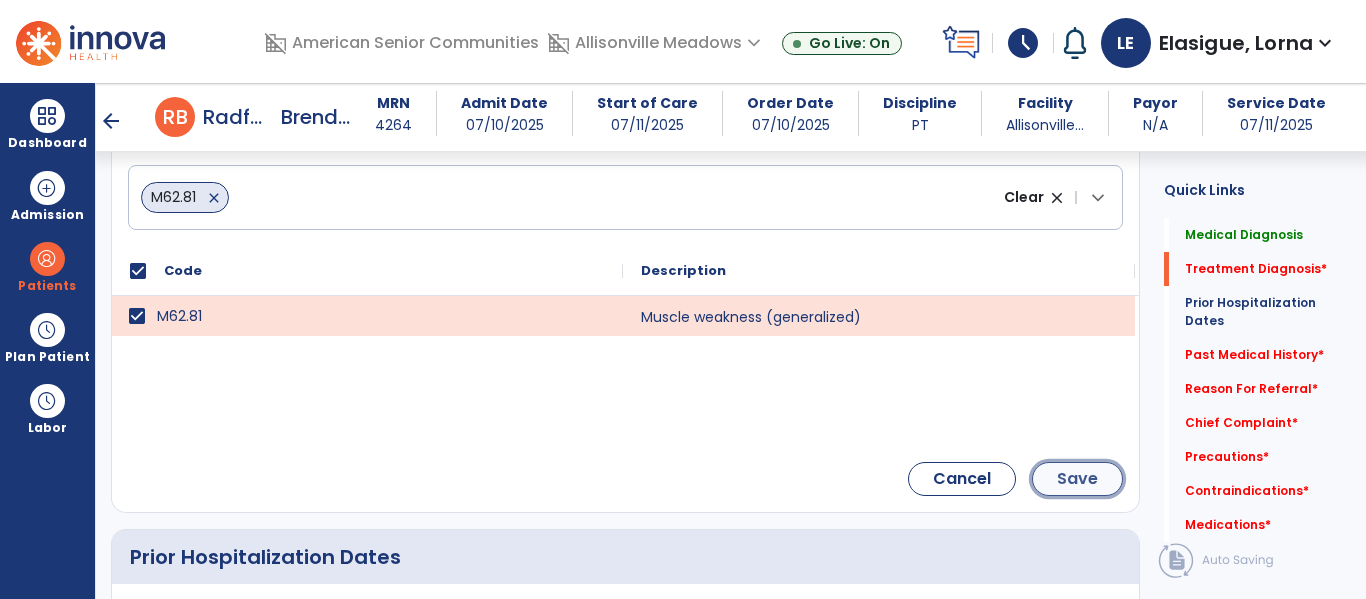 click on "Save" 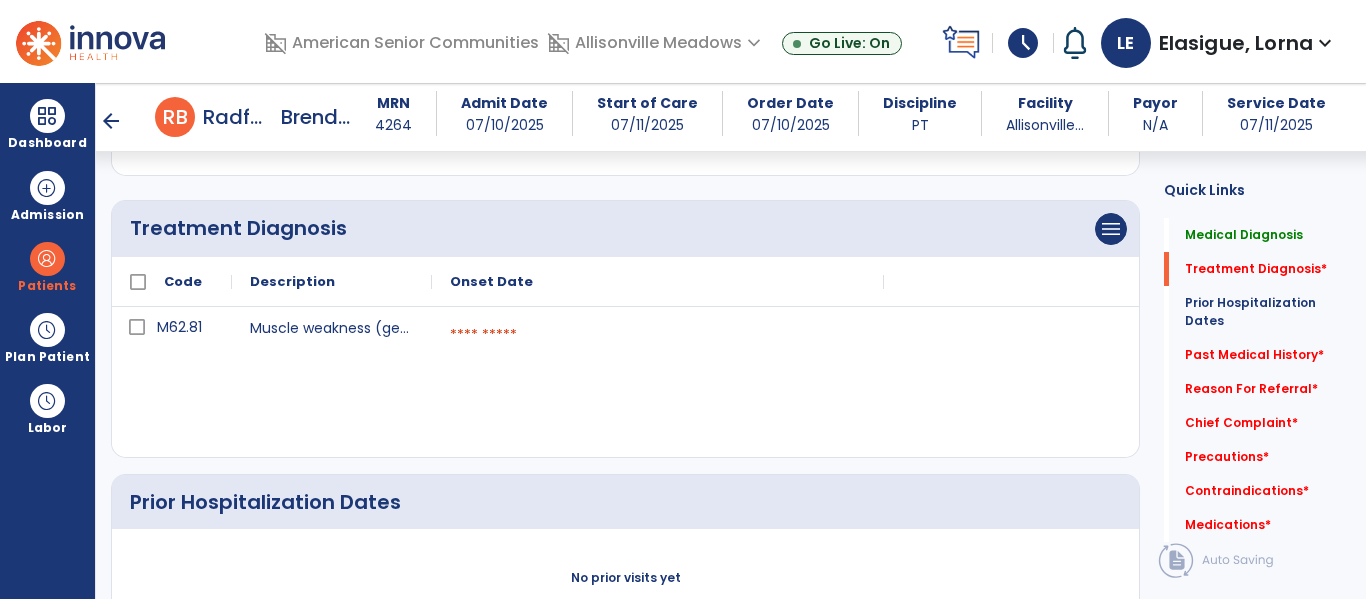 scroll, scrollTop: 407, scrollLeft: 0, axis: vertical 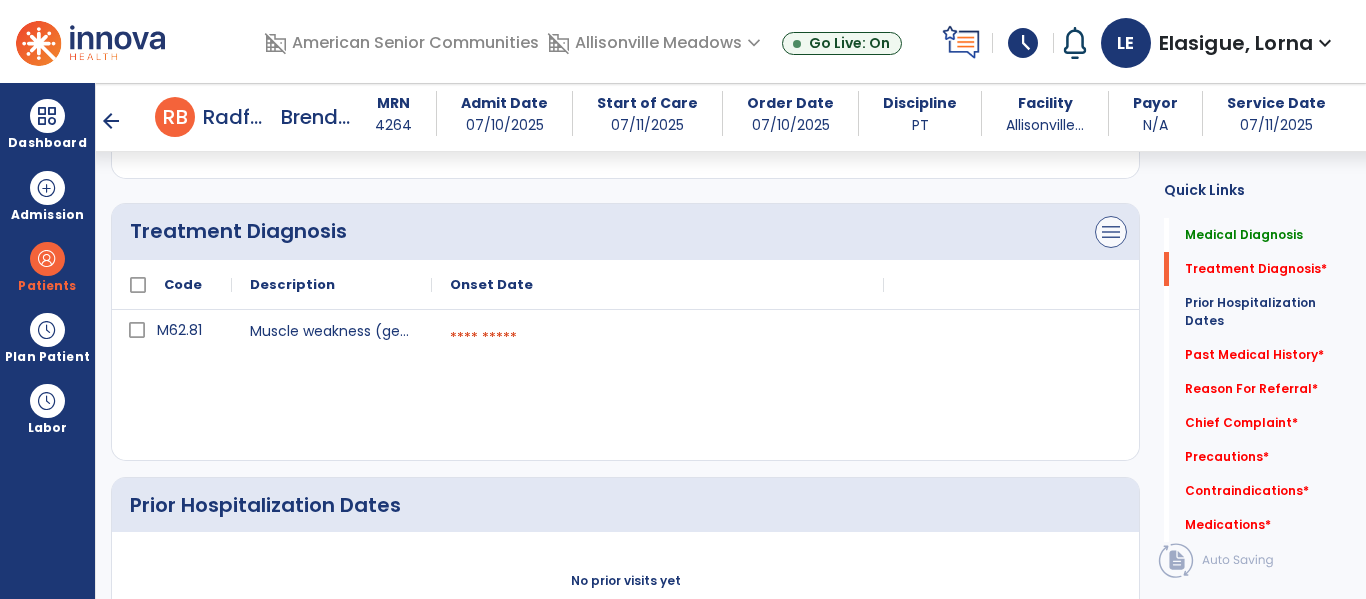 click on "menu" at bounding box center [1111, -50] 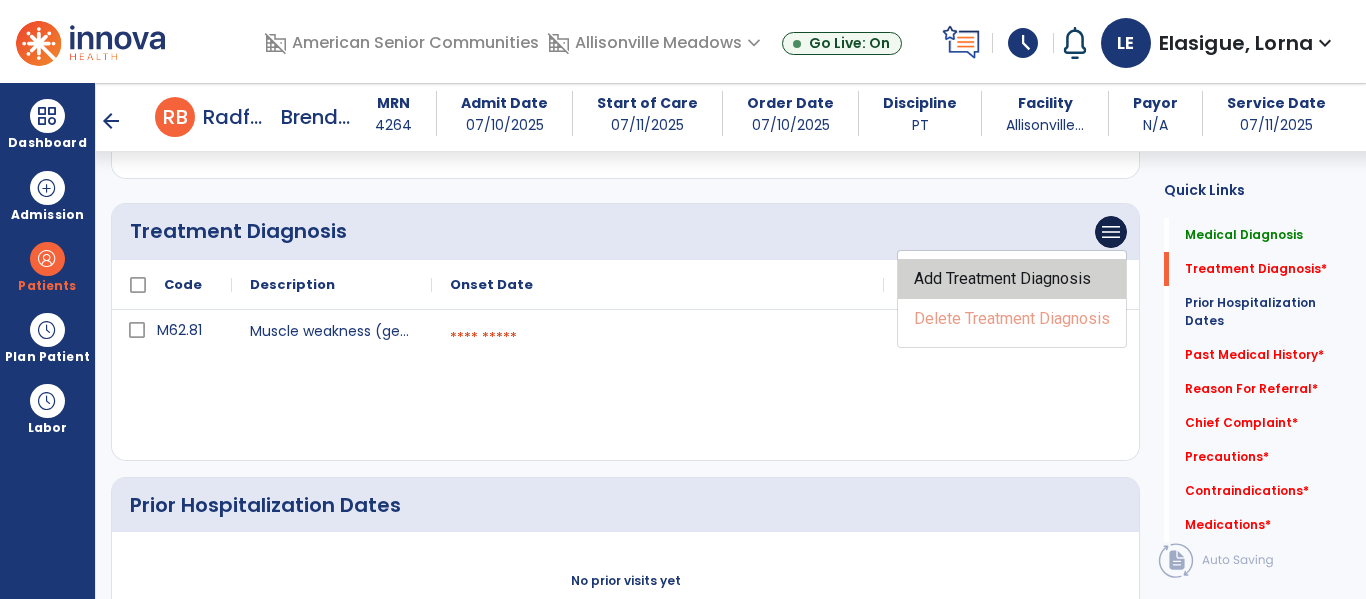 click on "Add Treatment Diagnosis" 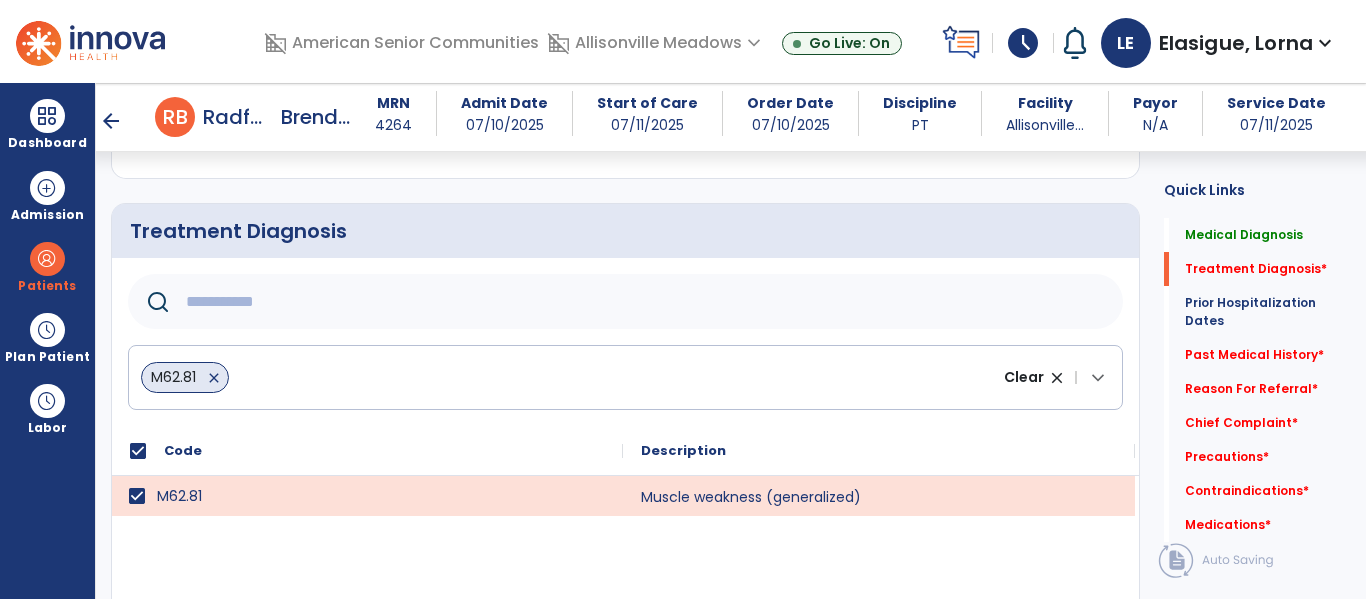 click 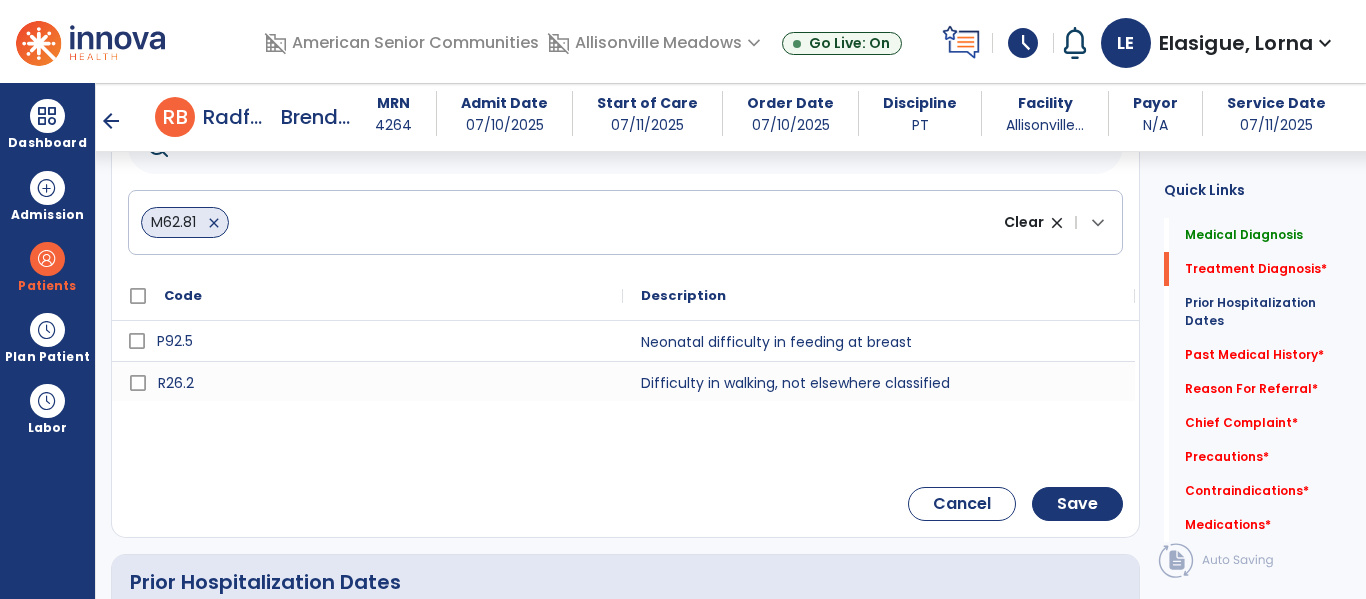 scroll, scrollTop: 575, scrollLeft: 0, axis: vertical 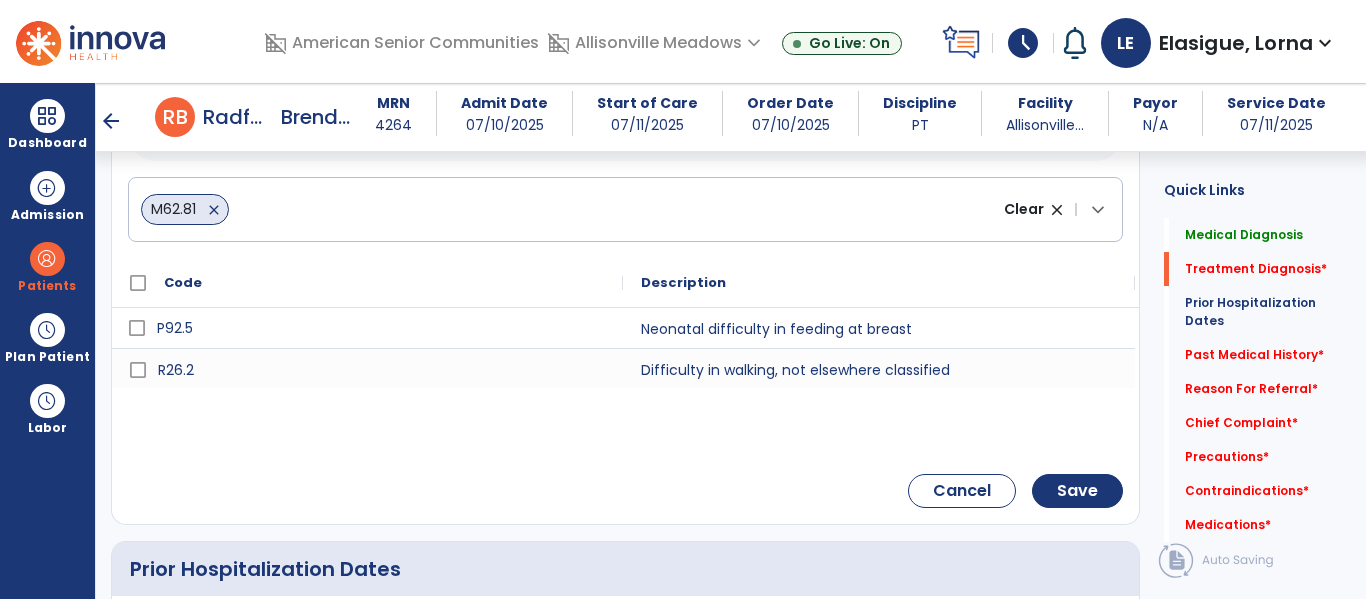 type on "**********" 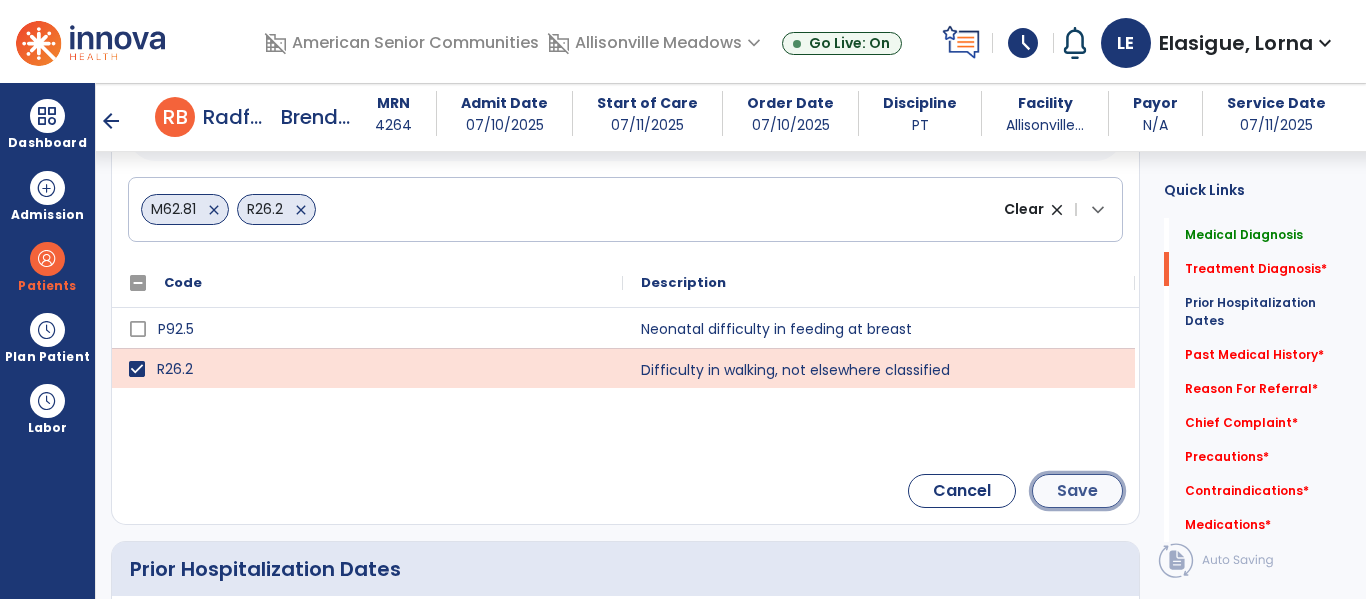 click on "Save" 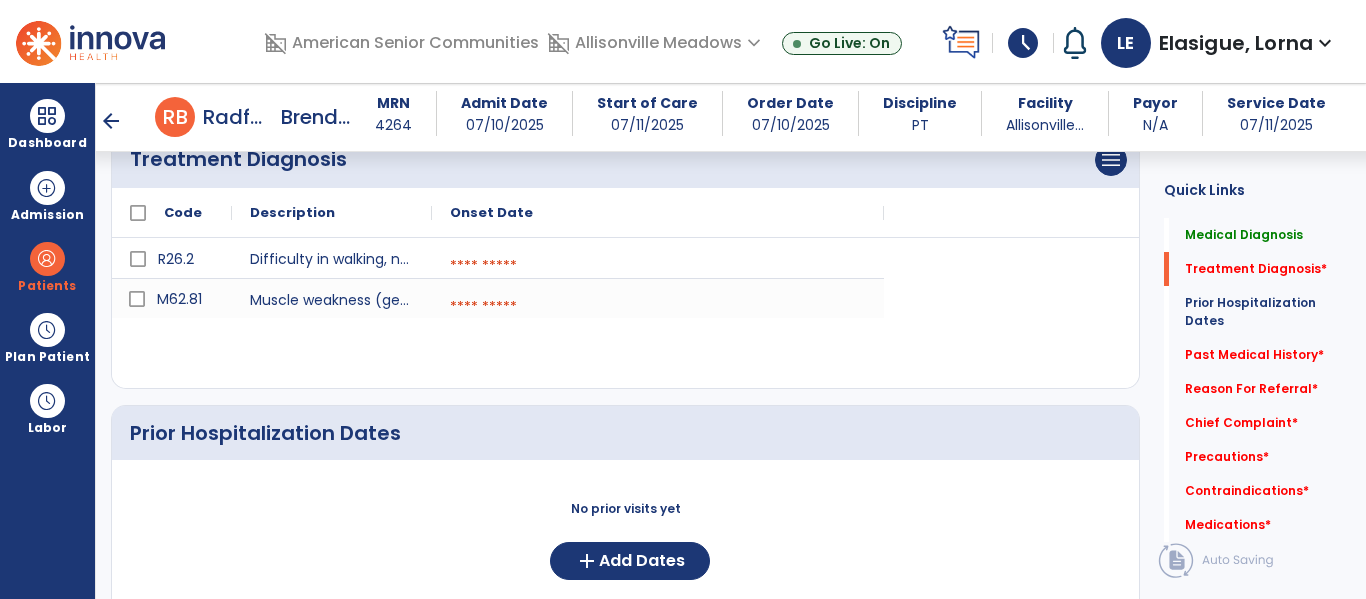 scroll, scrollTop: 455, scrollLeft: 0, axis: vertical 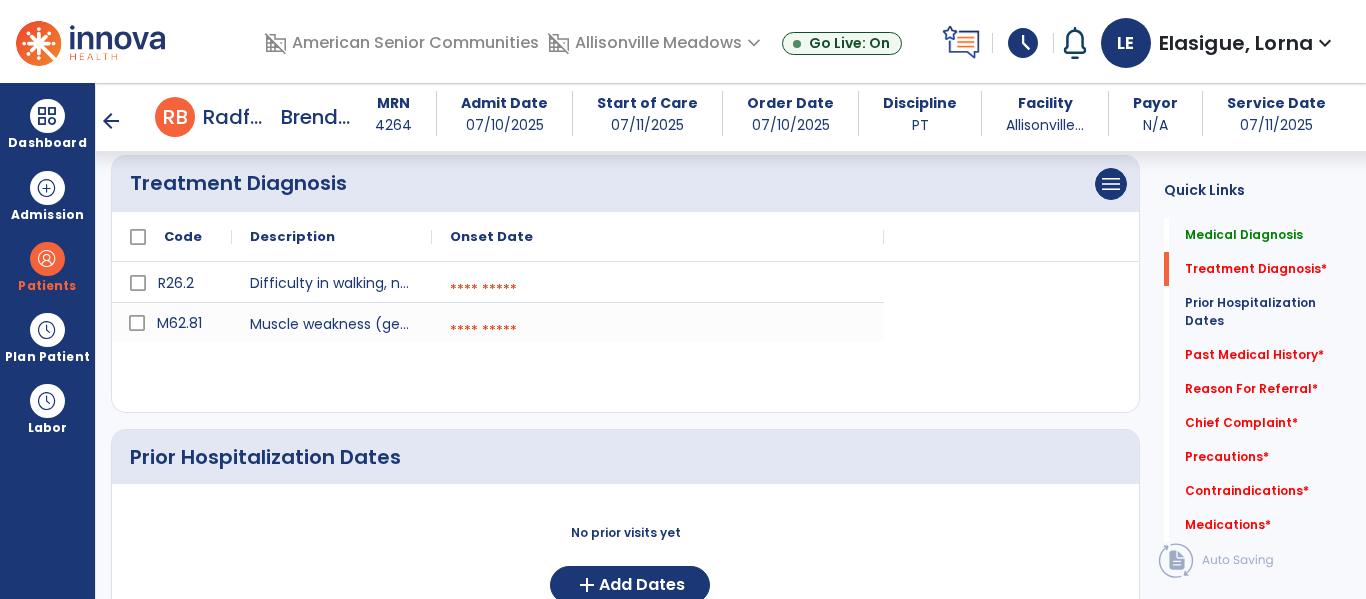 click at bounding box center (658, 290) 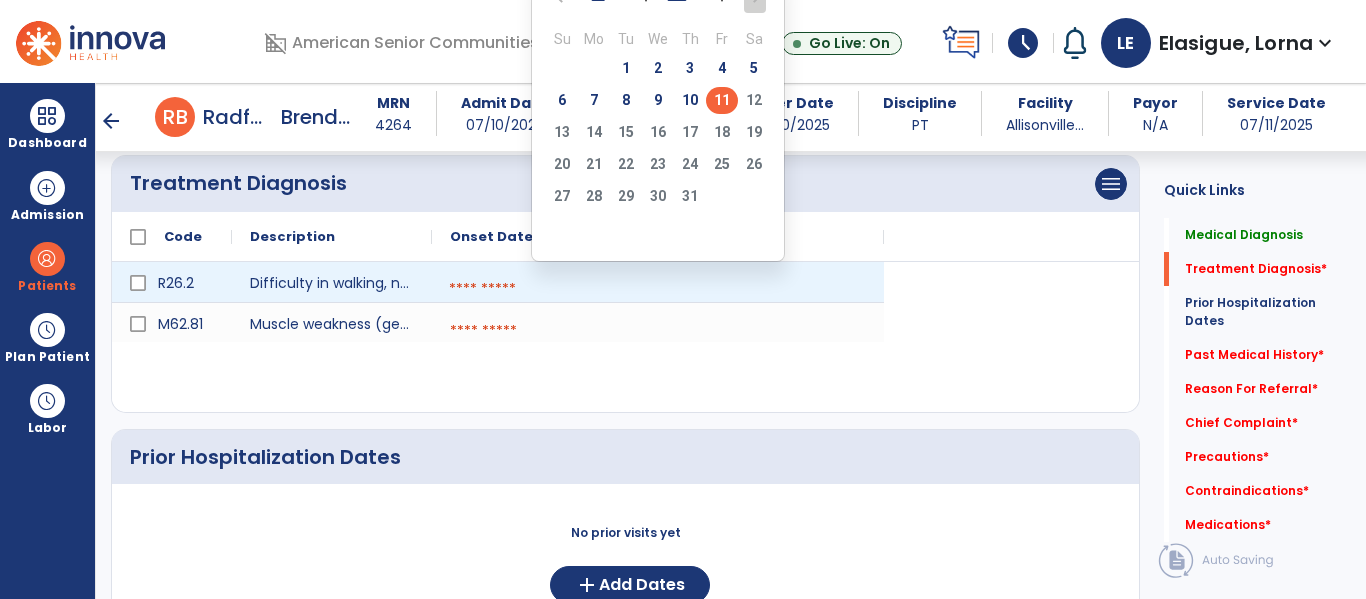 click on "11" 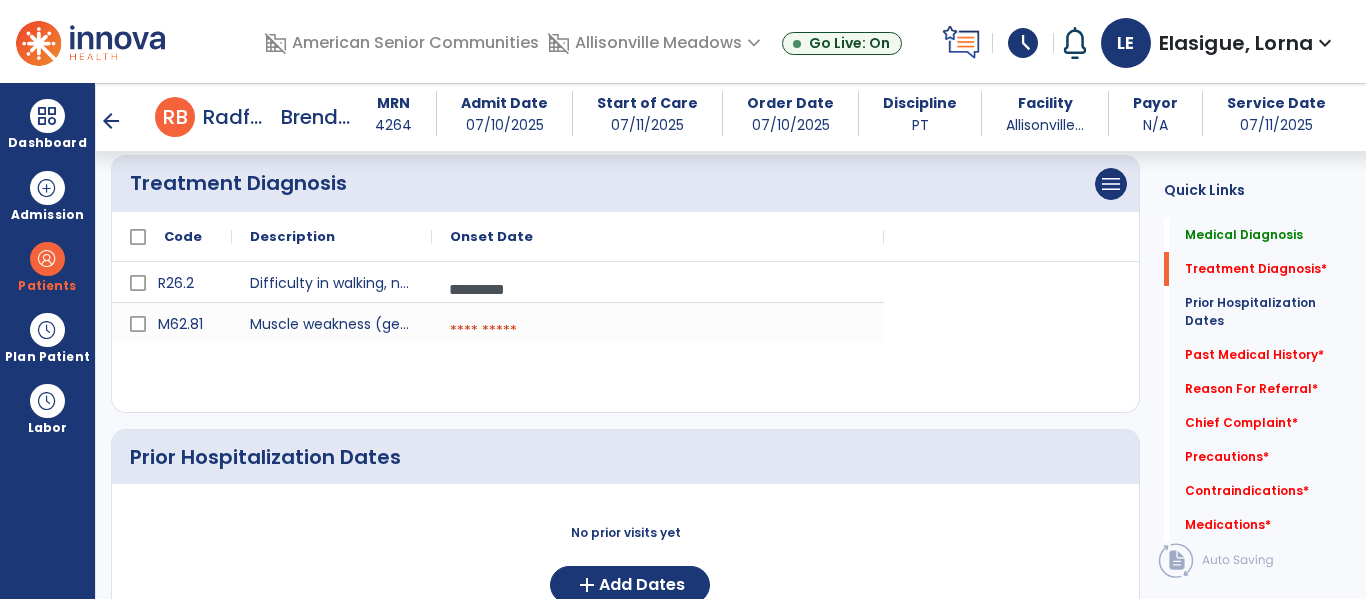 click at bounding box center (658, 331) 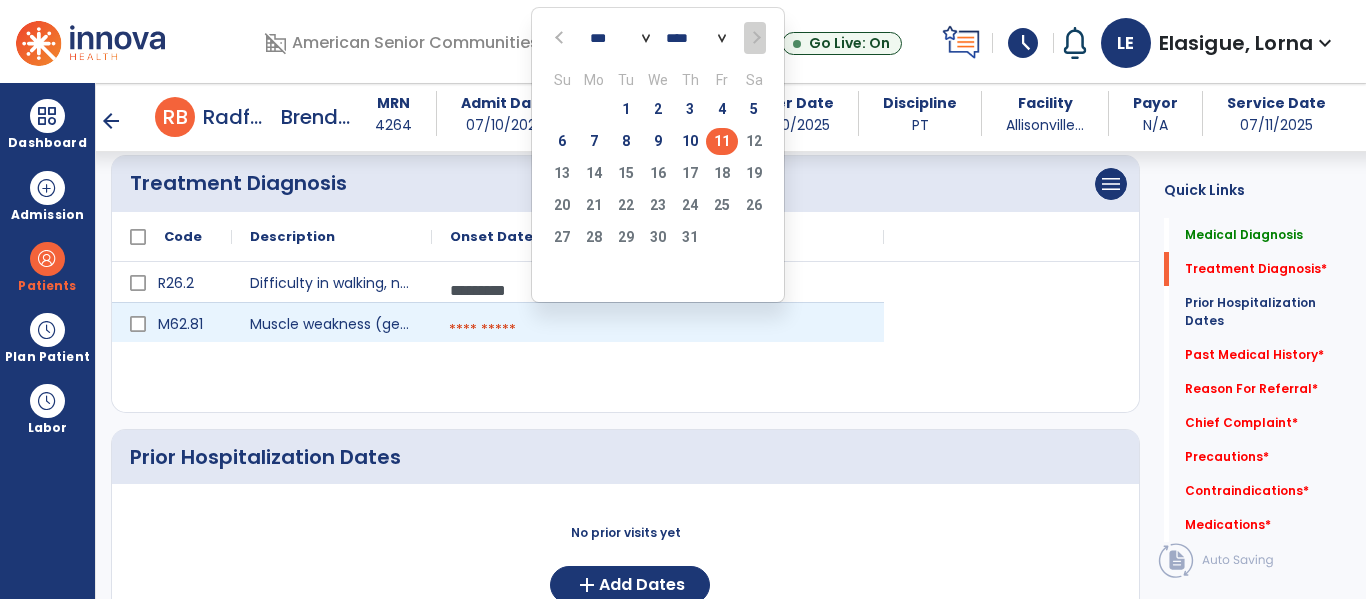 click on "11" 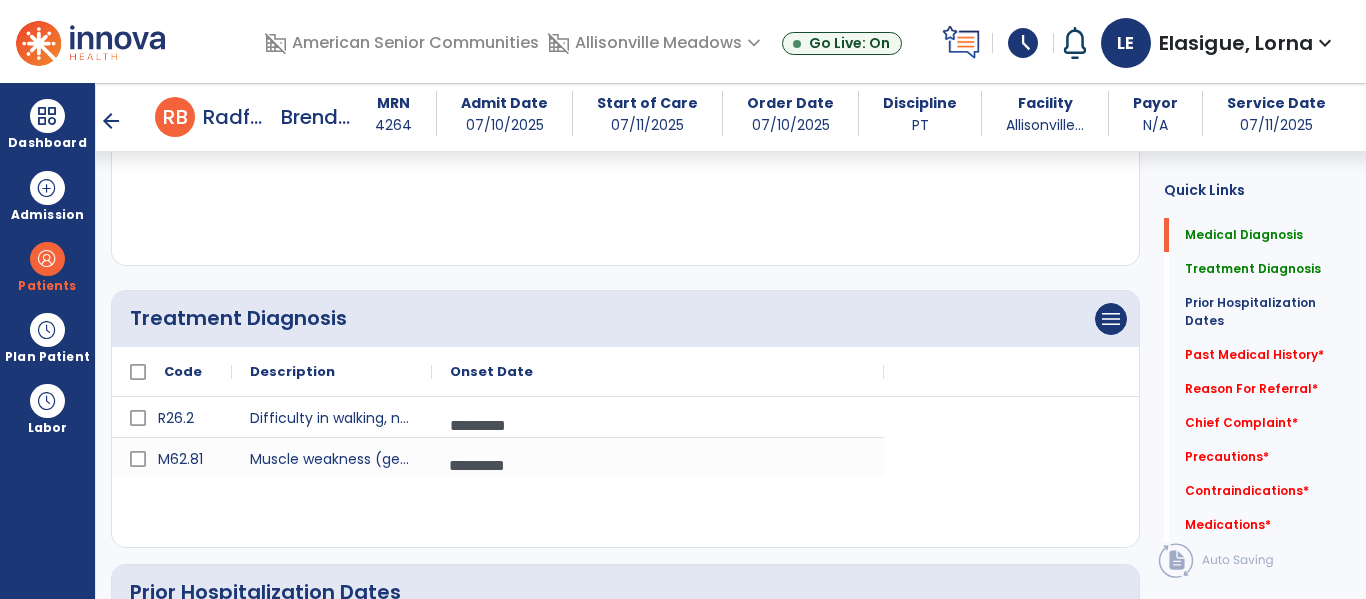 scroll, scrollTop: 0, scrollLeft: 0, axis: both 